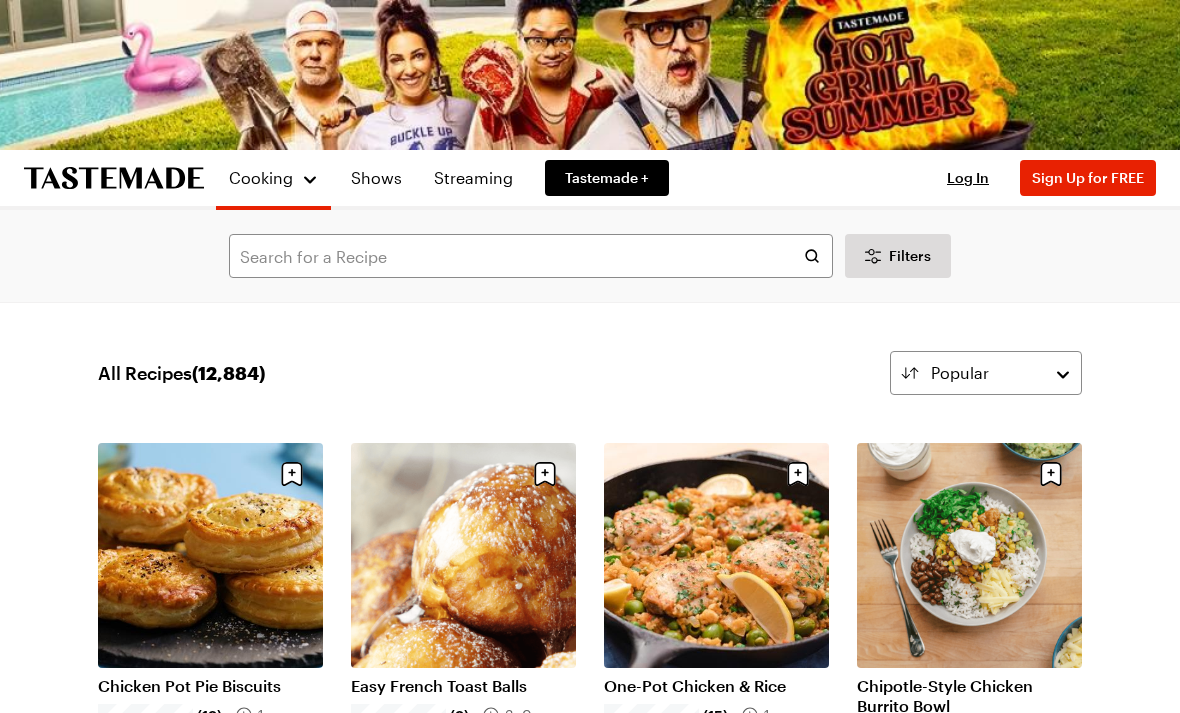 scroll, scrollTop: 0, scrollLeft: 0, axis: both 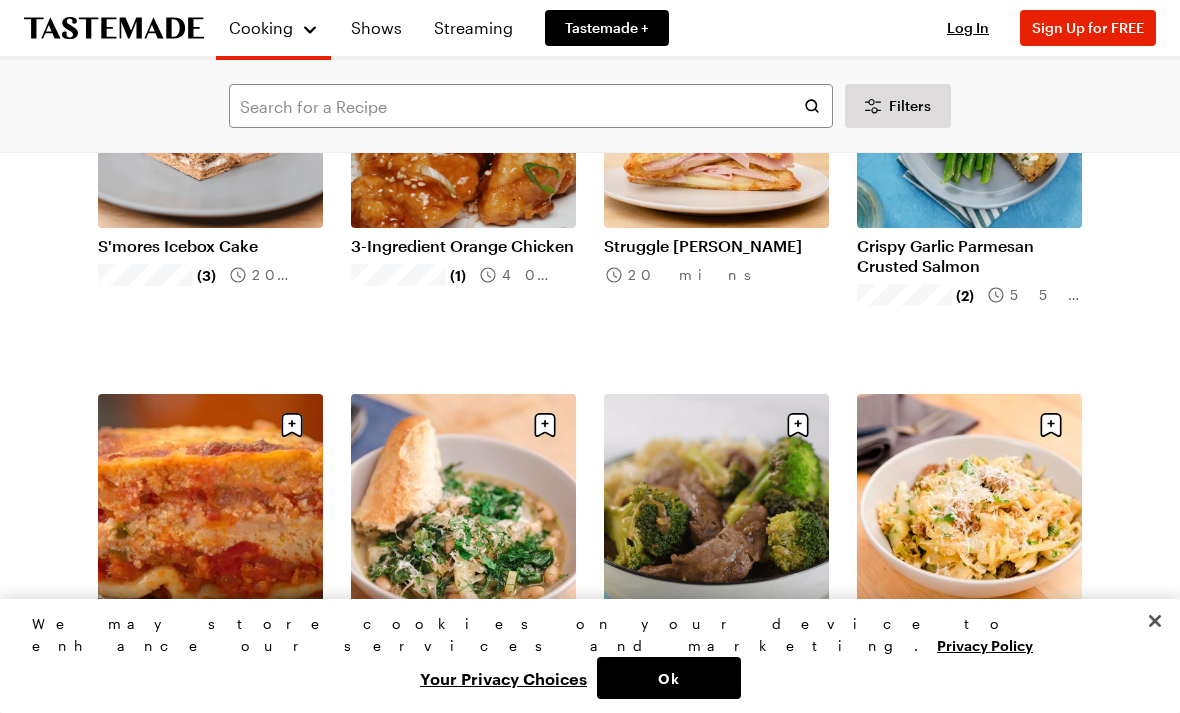 click on "Celebration Lasagna" at bounding box center [210, 637] 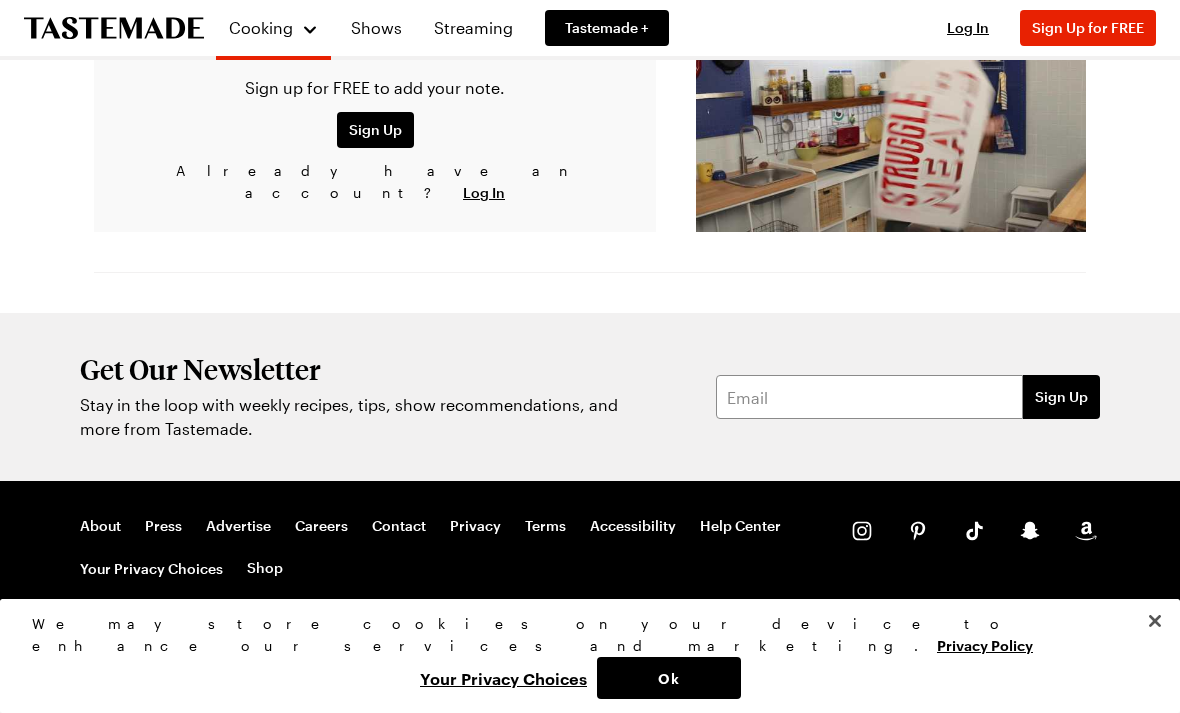 scroll, scrollTop: 0, scrollLeft: 0, axis: both 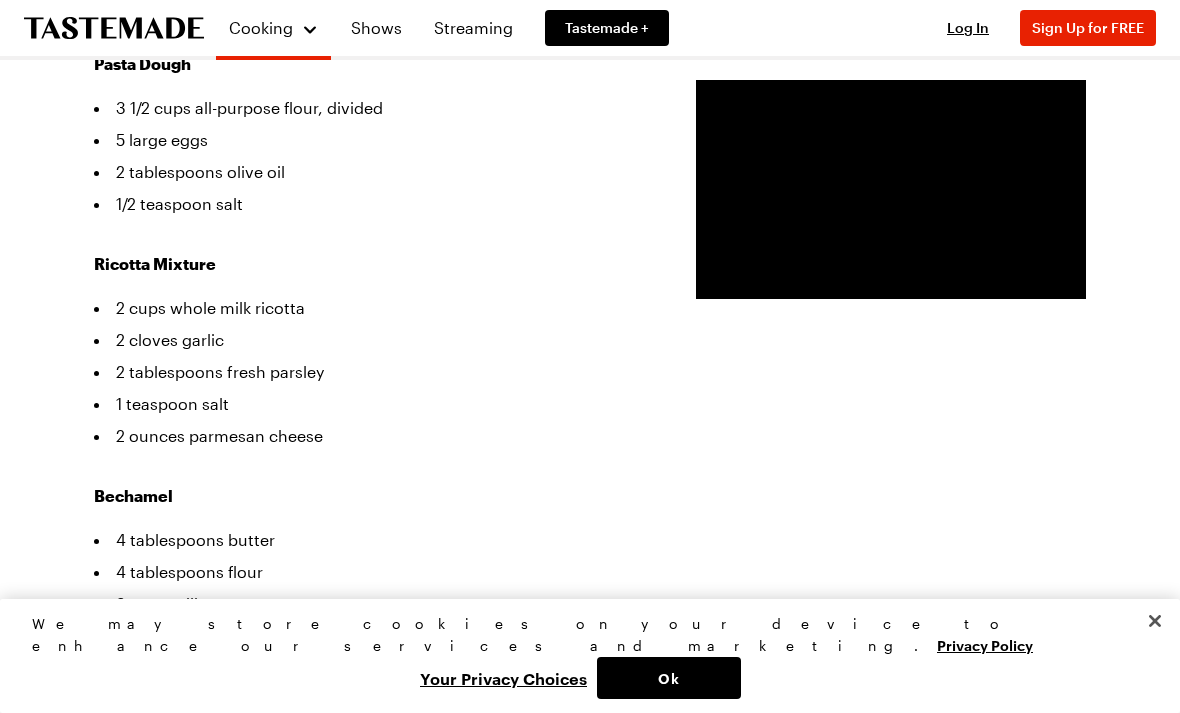 click on "1/2 teaspoon freshly grated nutmeg" at bounding box center [375, 668] 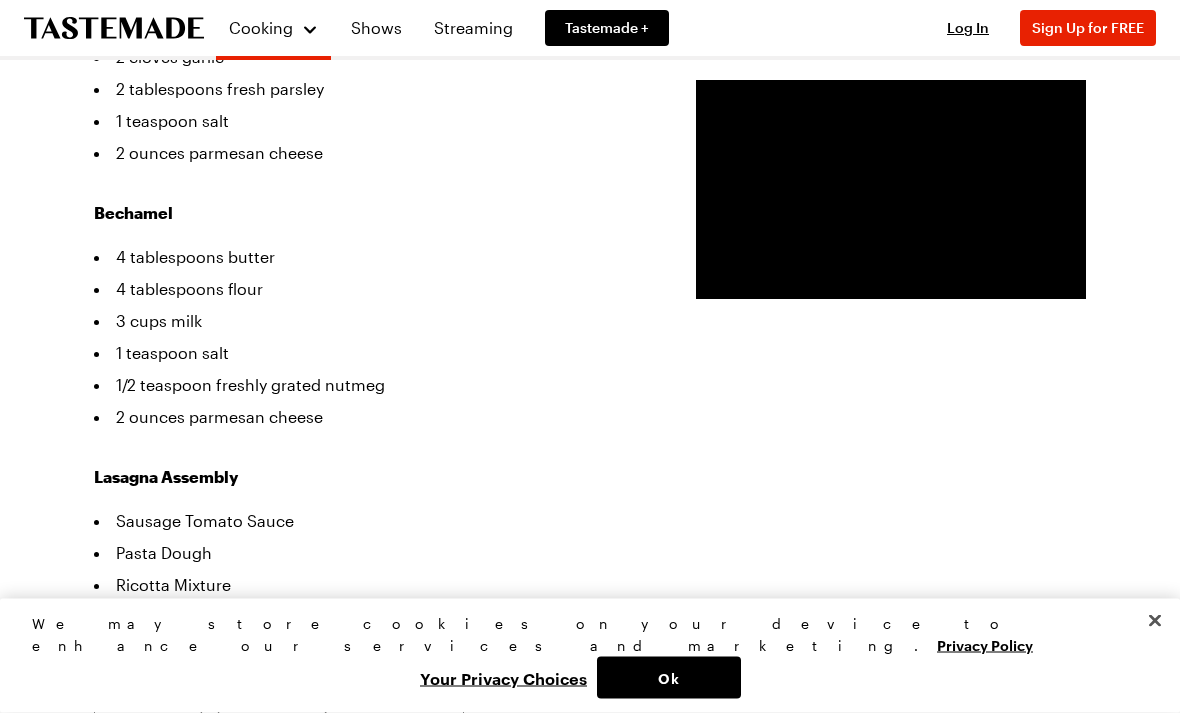scroll, scrollTop: 1391, scrollLeft: 0, axis: vertical 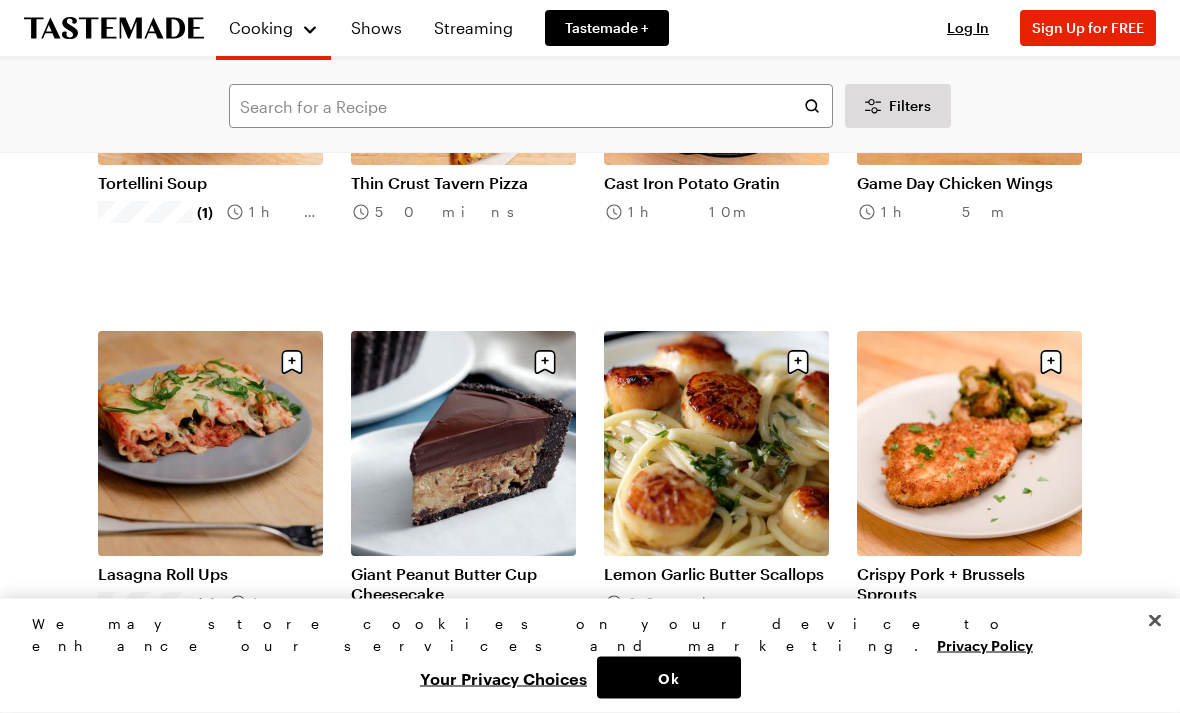 click on "Lasagna Roll Ups" at bounding box center (210, 575) 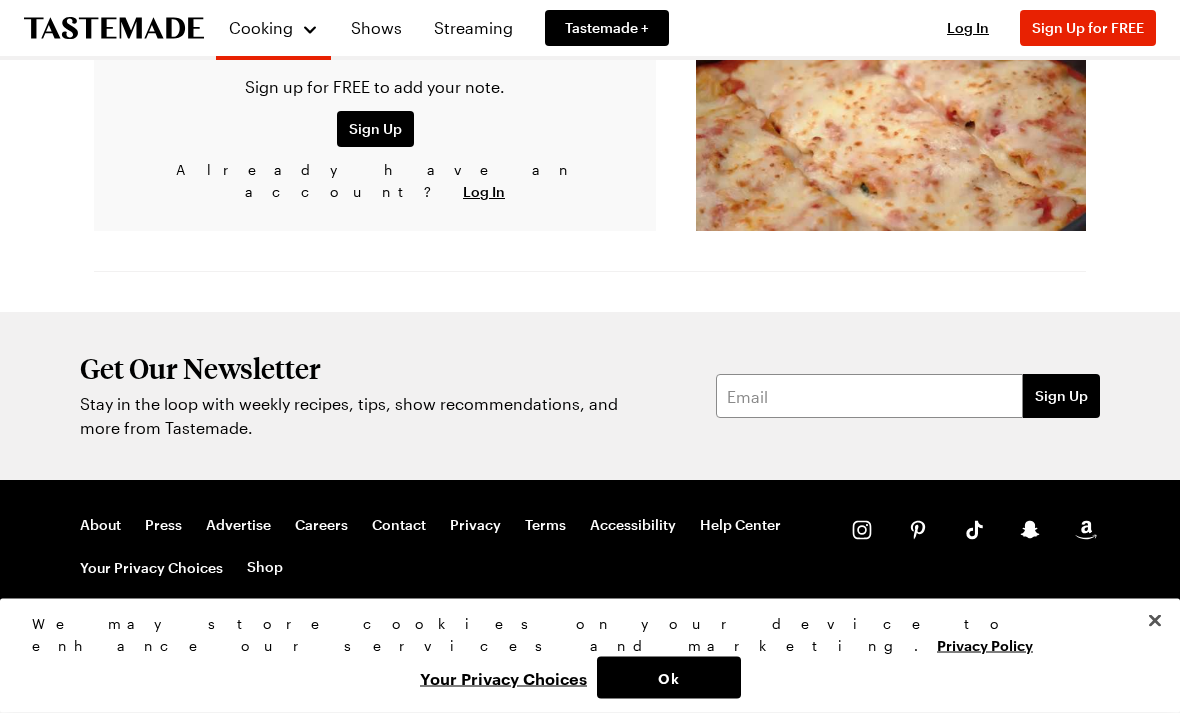 scroll, scrollTop: 0, scrollLeft: 0, axis: both 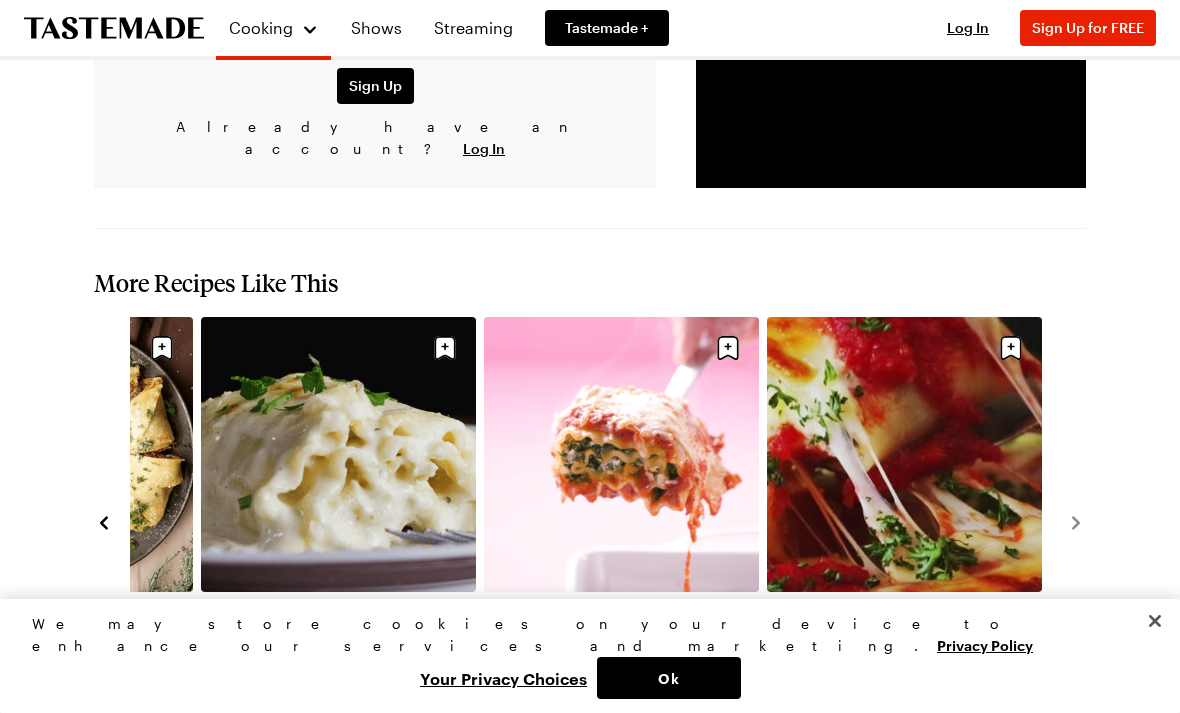 click on "Lasagna Rolls" at bounding box center [904, 610] 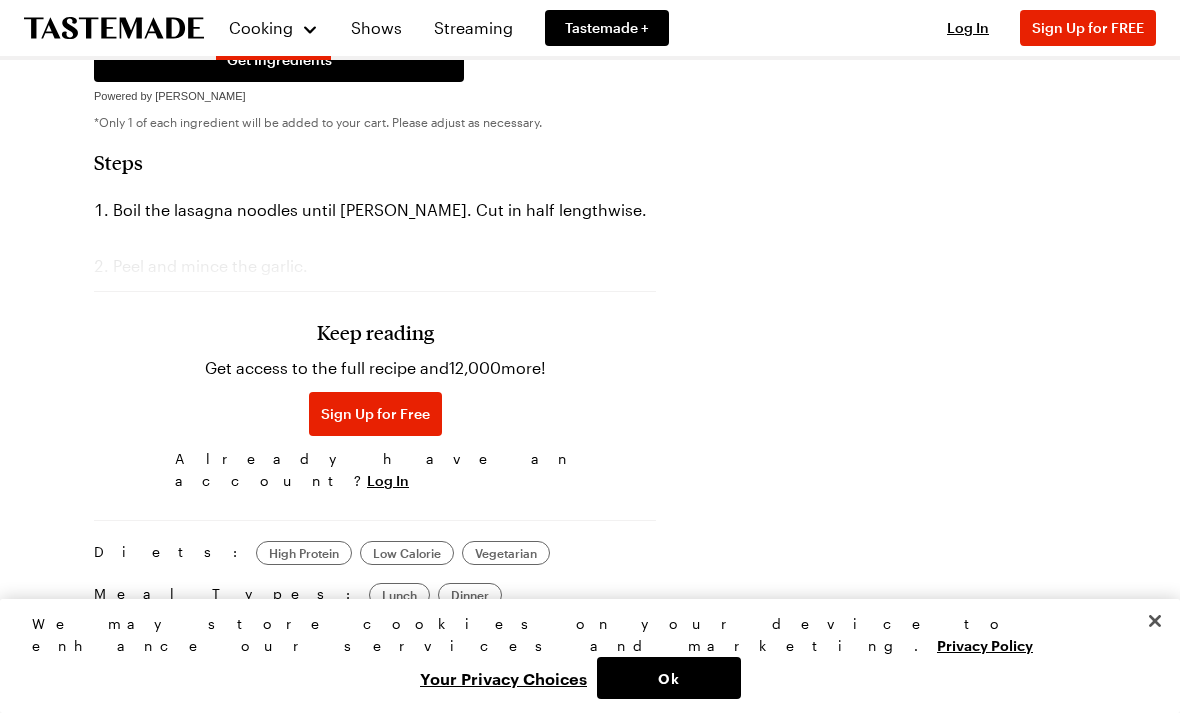 scroll, scrollTop: 1073, scrollLeft: 0, axis: vertical 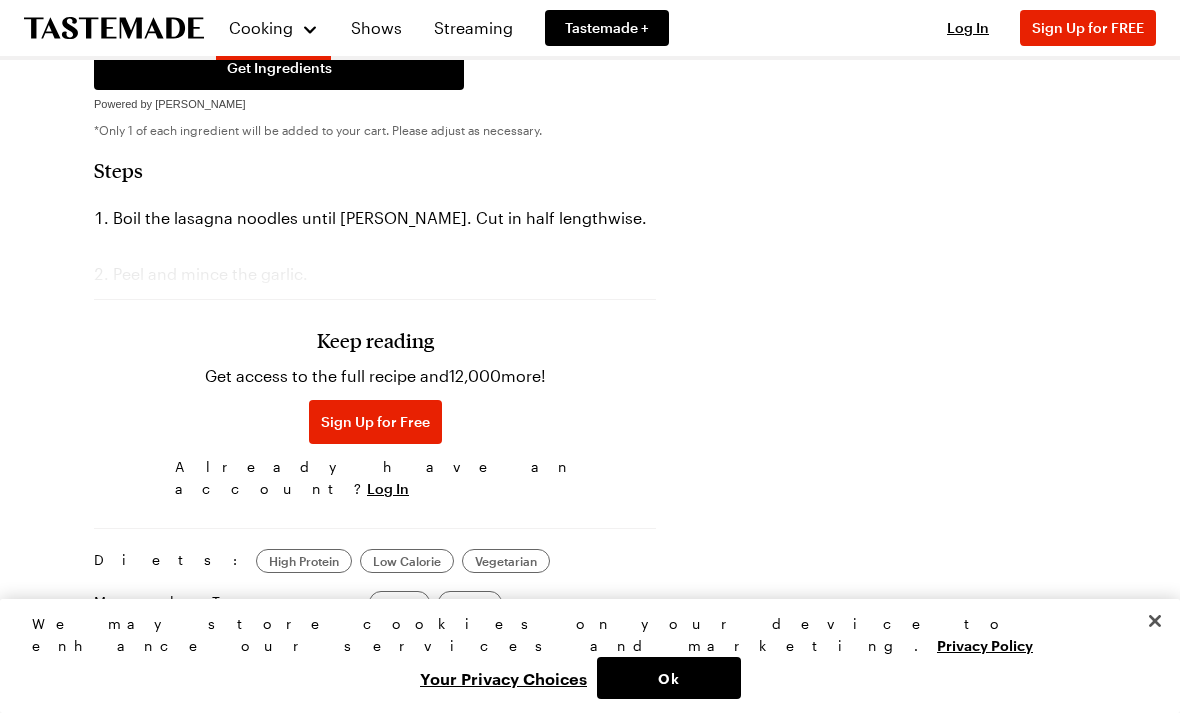 click on "Keep reading" at bounding box center (375, 340) 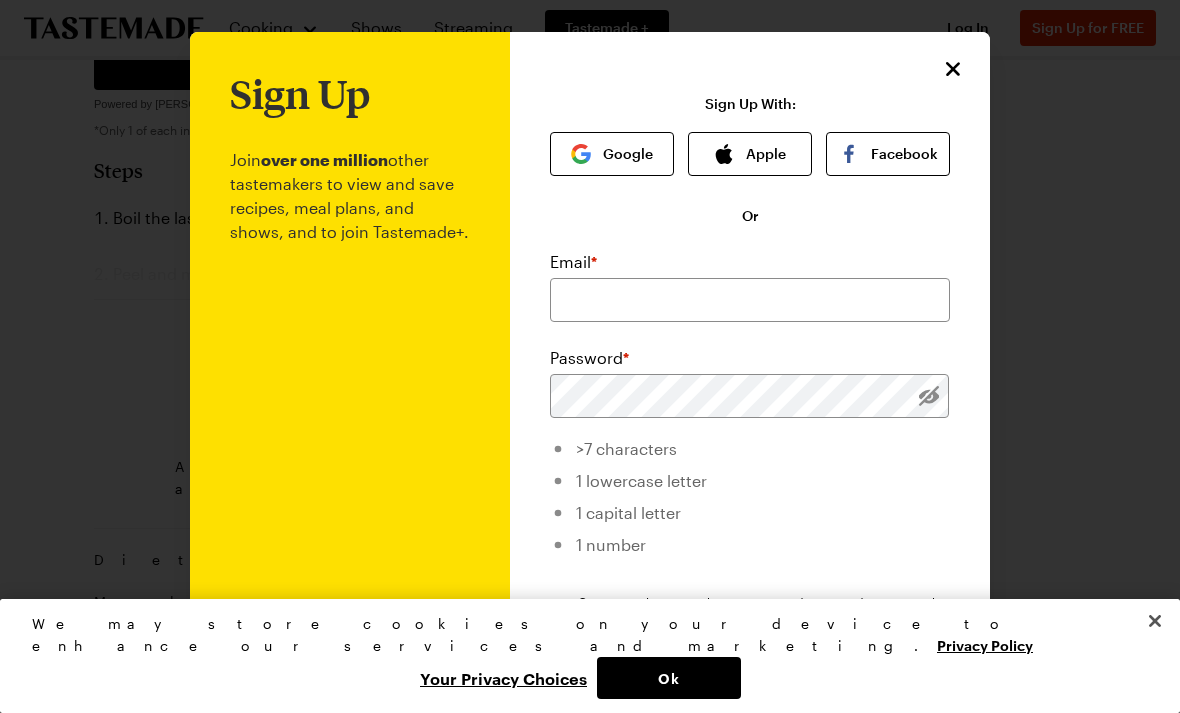 click 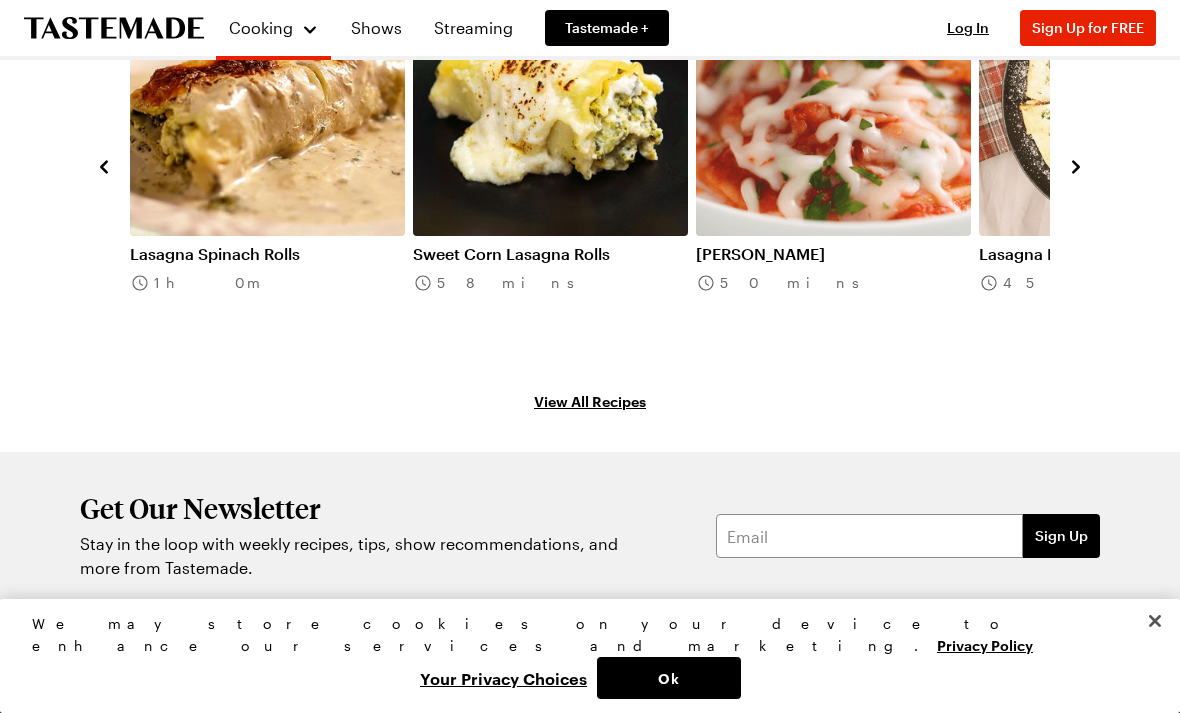 scroll, scrollTop: 2356, scrollLeft: 0, axis: vertical 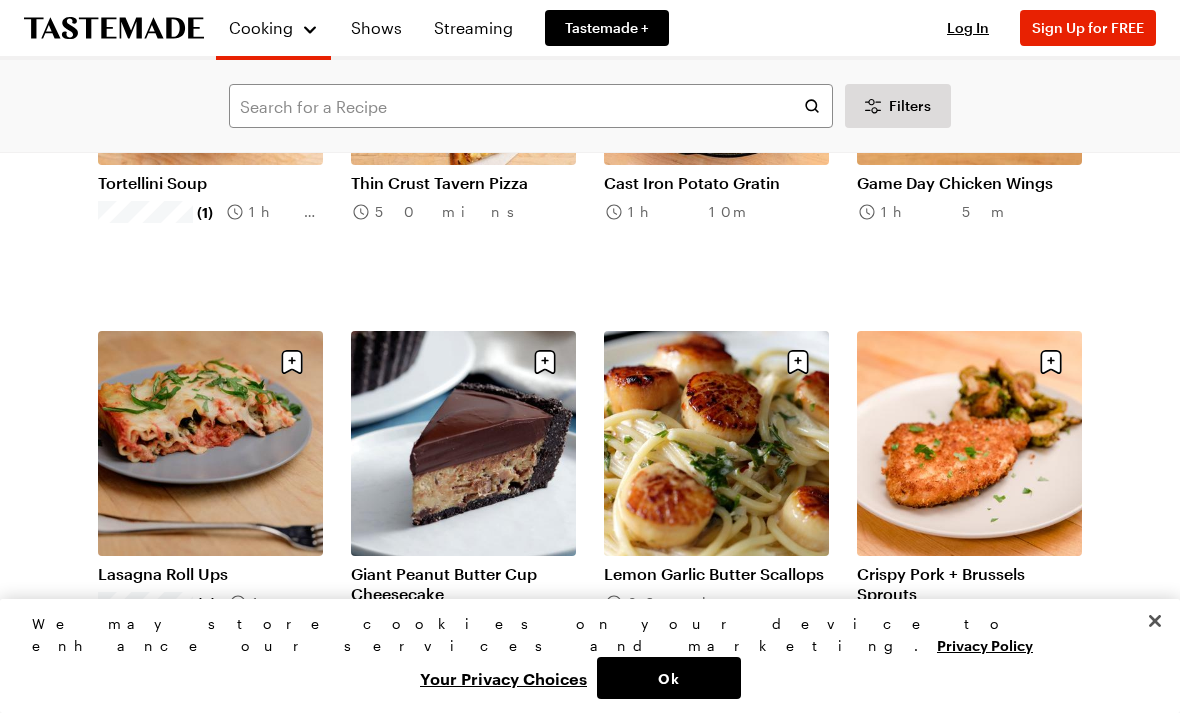 click on "Crispy Pork + Brussels Sprouts" at bounding box center [969, 584] 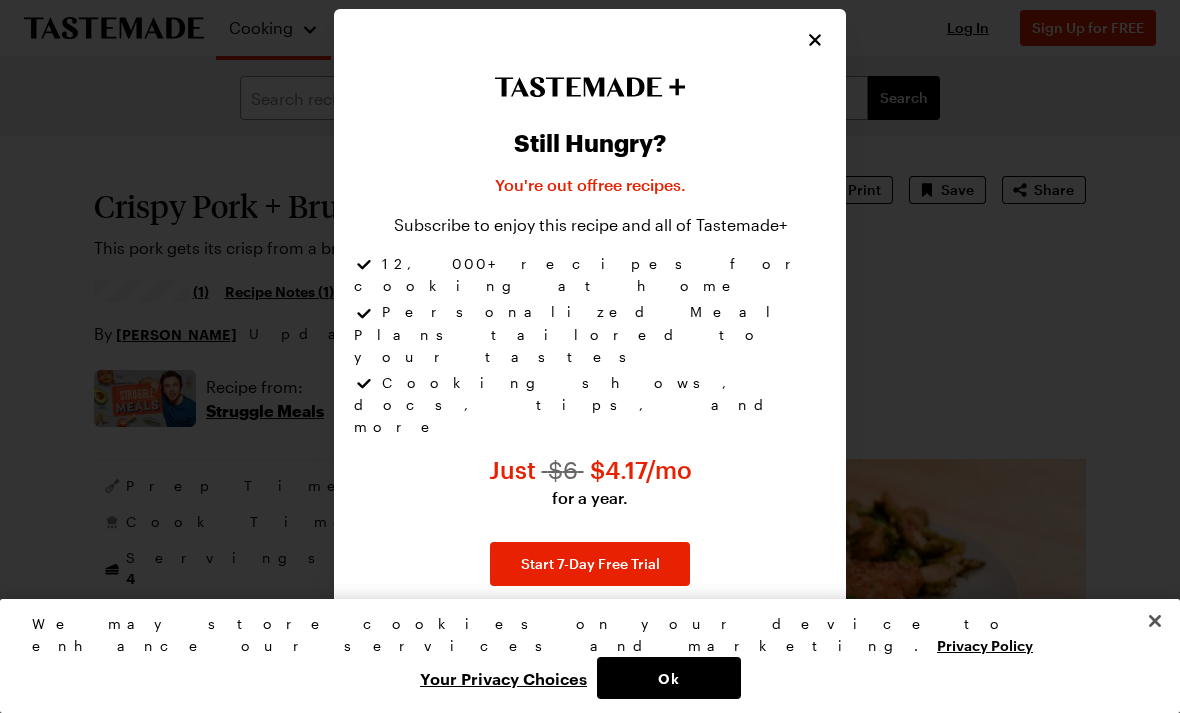 click 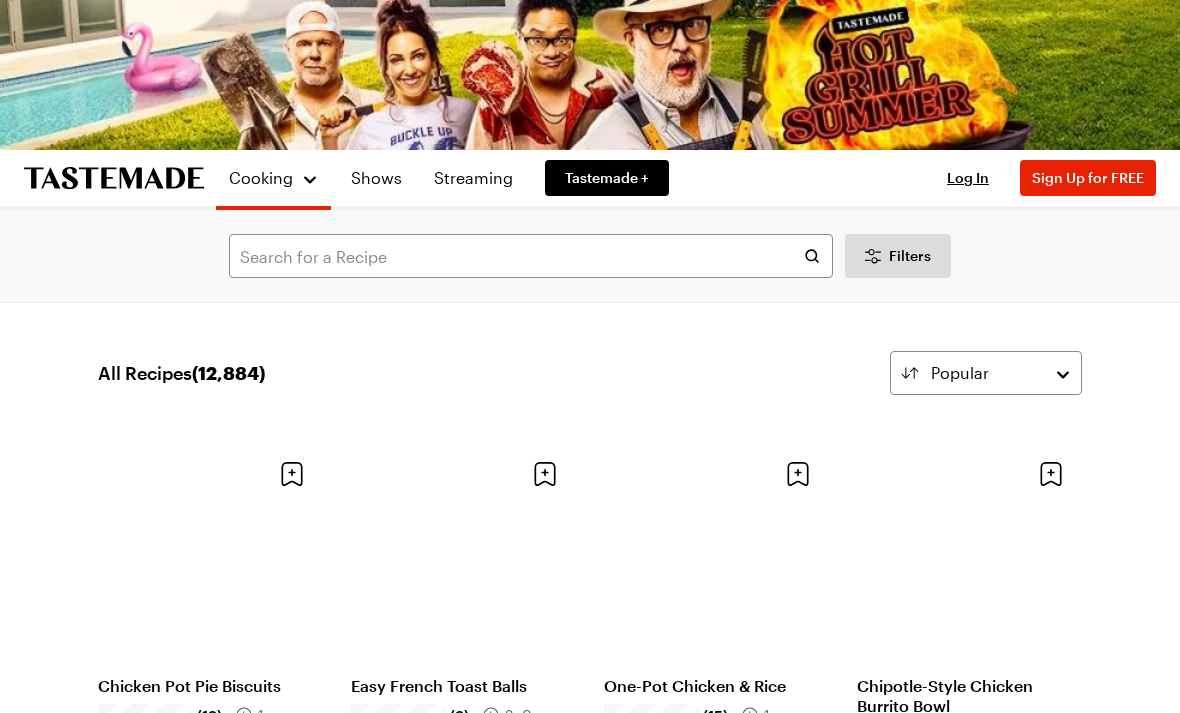 scroll, scrollTop: 4781, scrollLeft: 0, axis: vertical 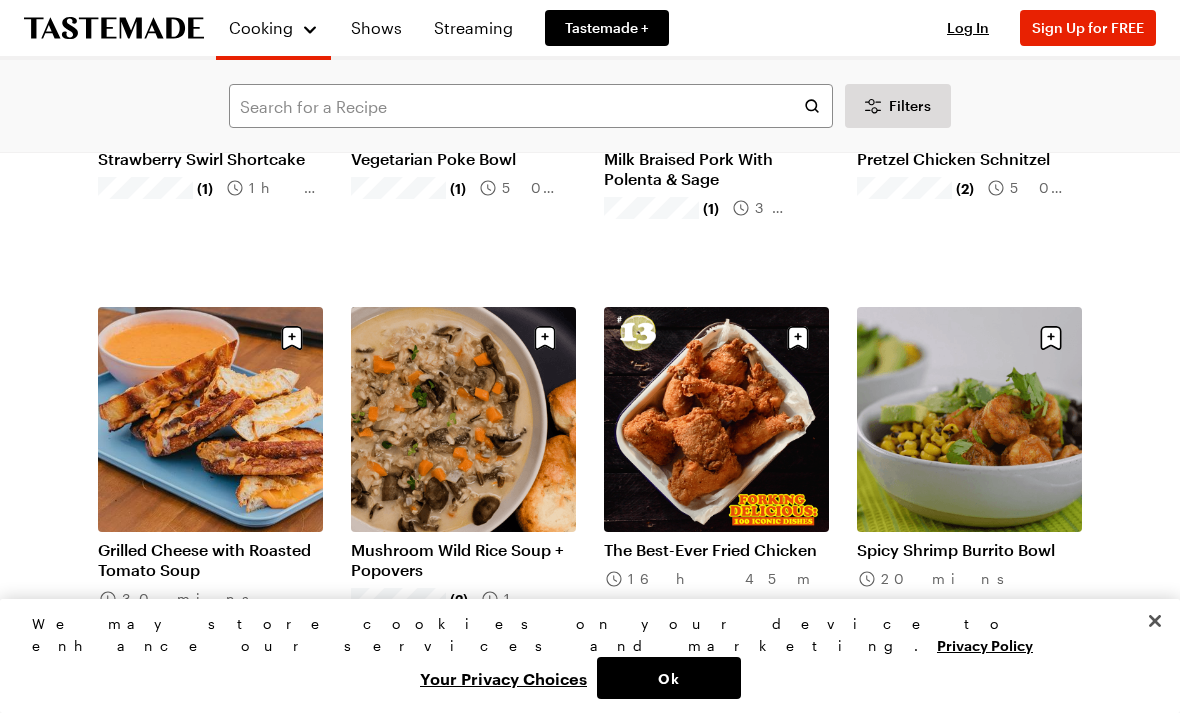 click on "The Best-Ever Fried Chicken" at bounding box center [716, 550] 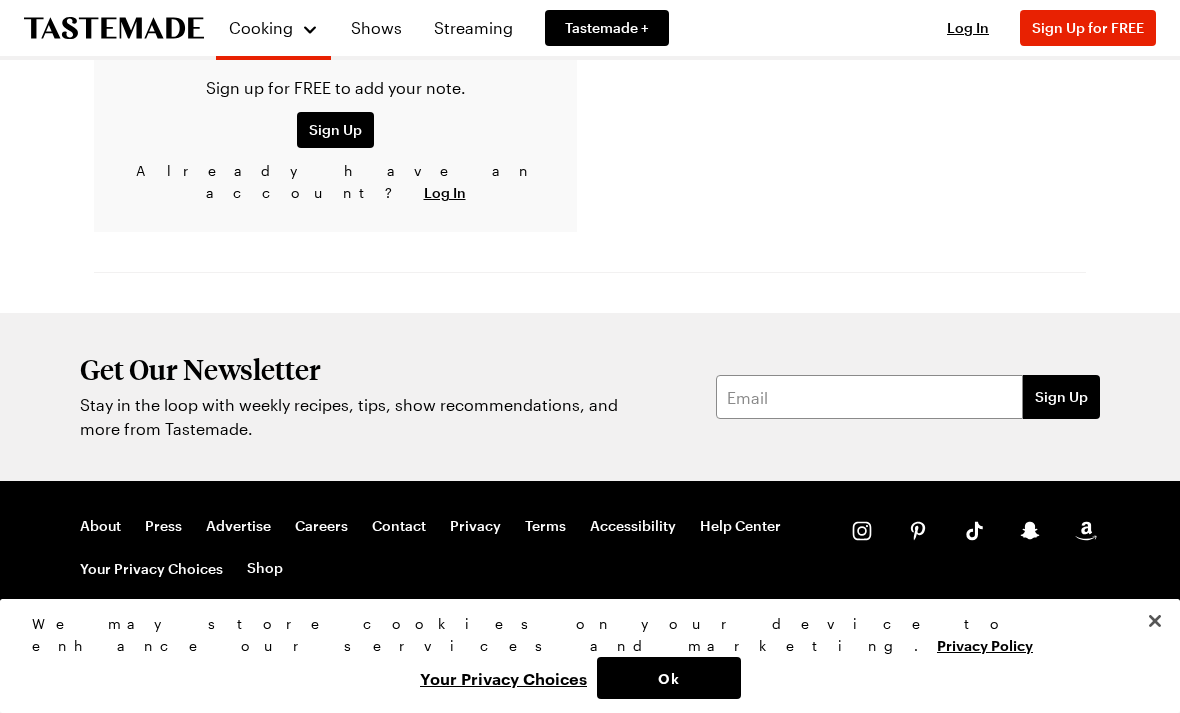 scroll, scrollTop: 0, scrollLeft: 0, axis: both 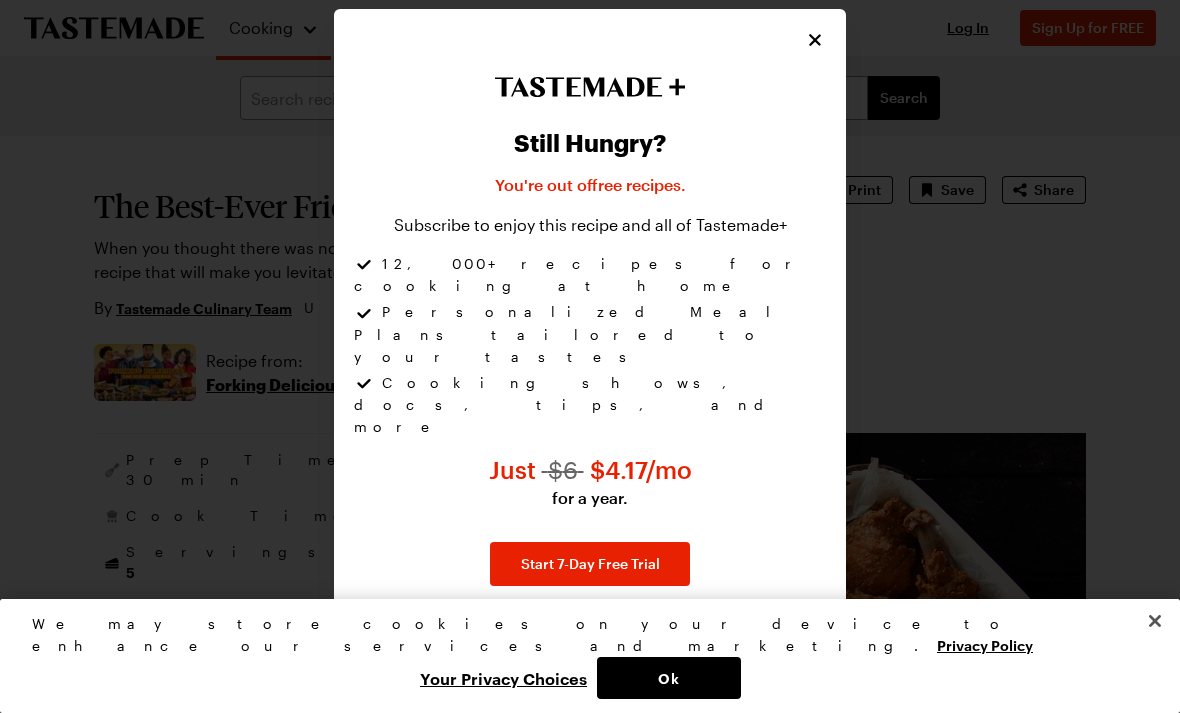 click 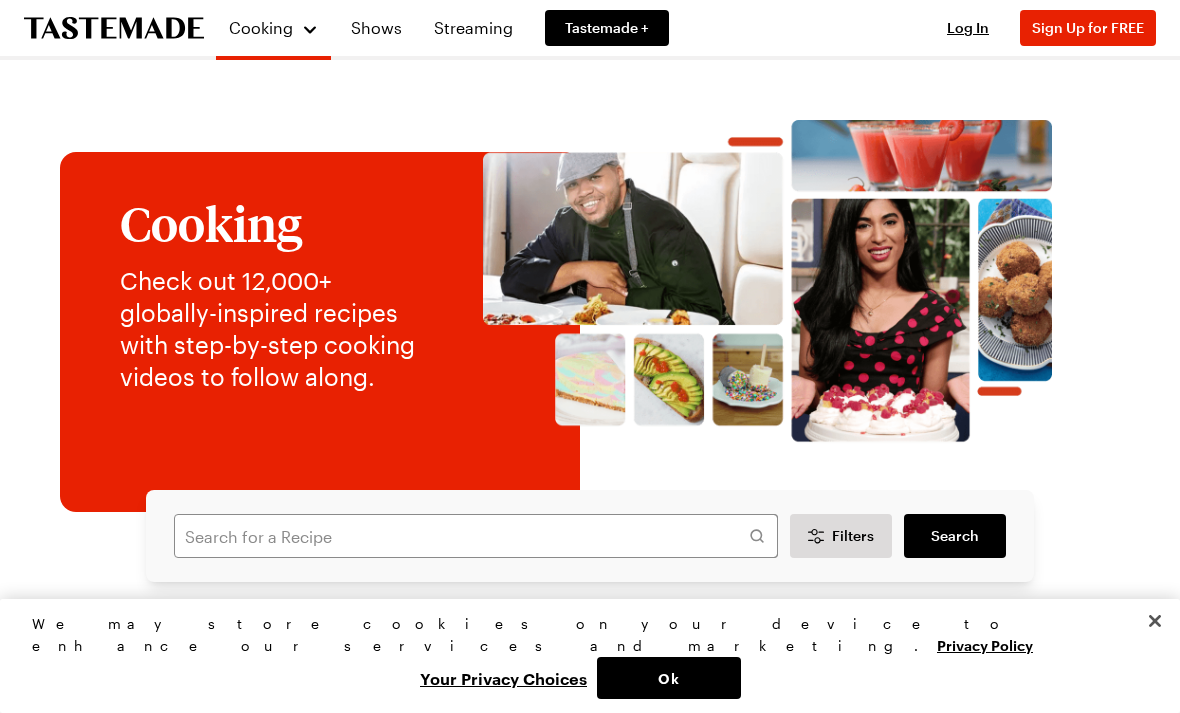 click on "Cooking Shows Streaming Tastemade +" at bounding box center (352, 28) 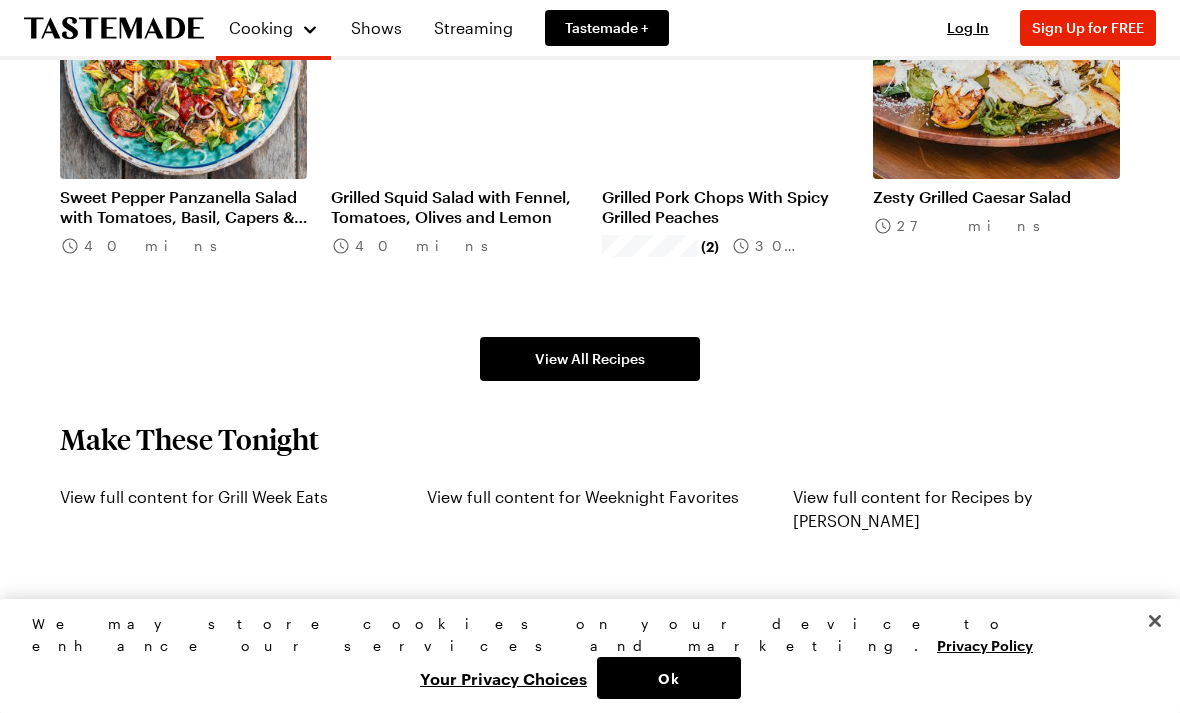 scroll, scrollTop: 1166, scrollLeft: 0, axis: vertical 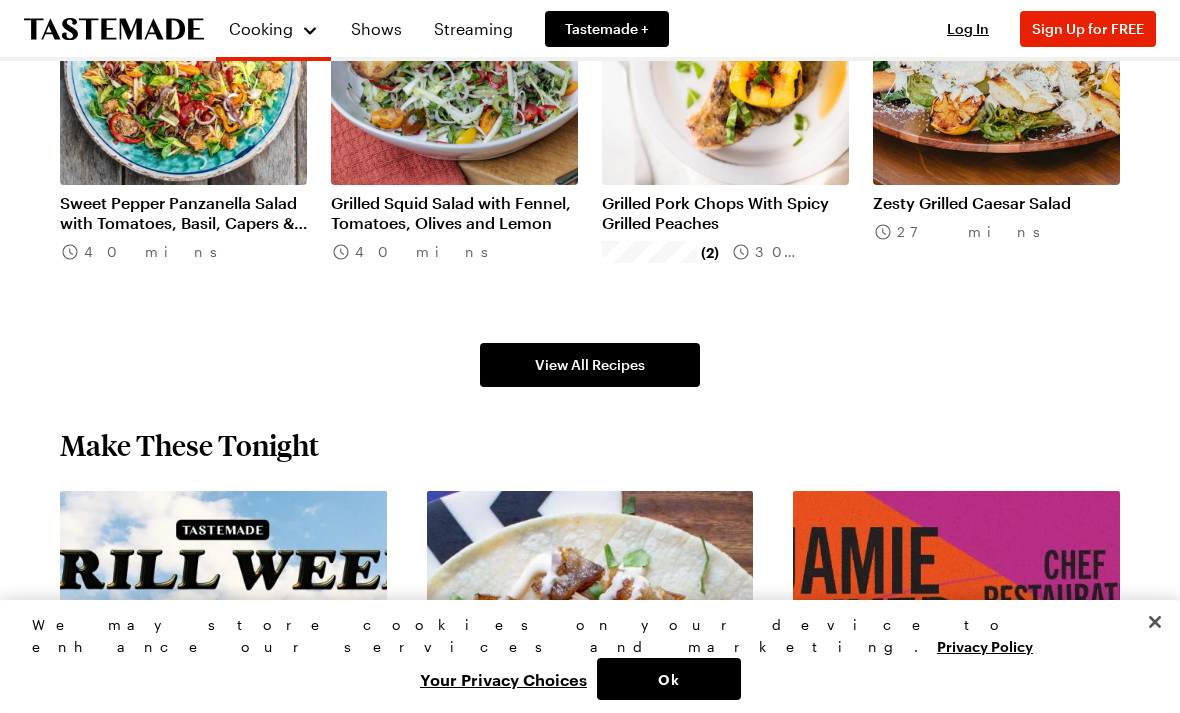 click on "View All Recipes" at bounding box center [590, 364] 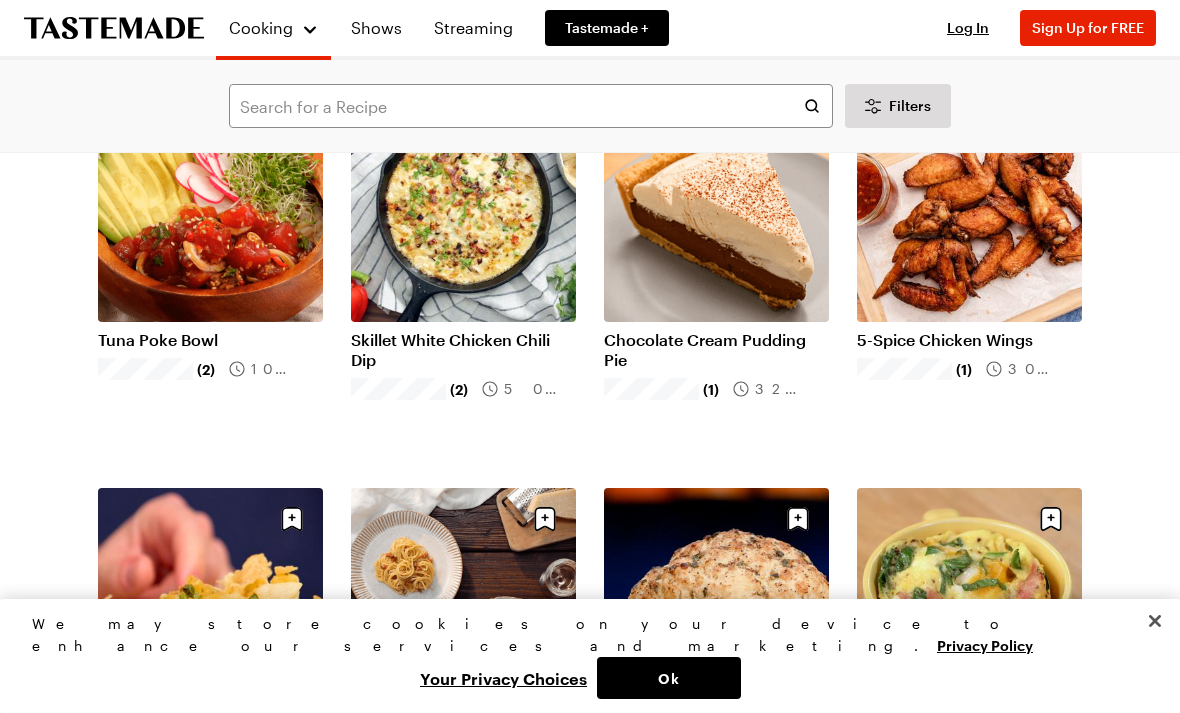 scroll, scrollTop: 11167, scrollLeft: 0, axis: vertical 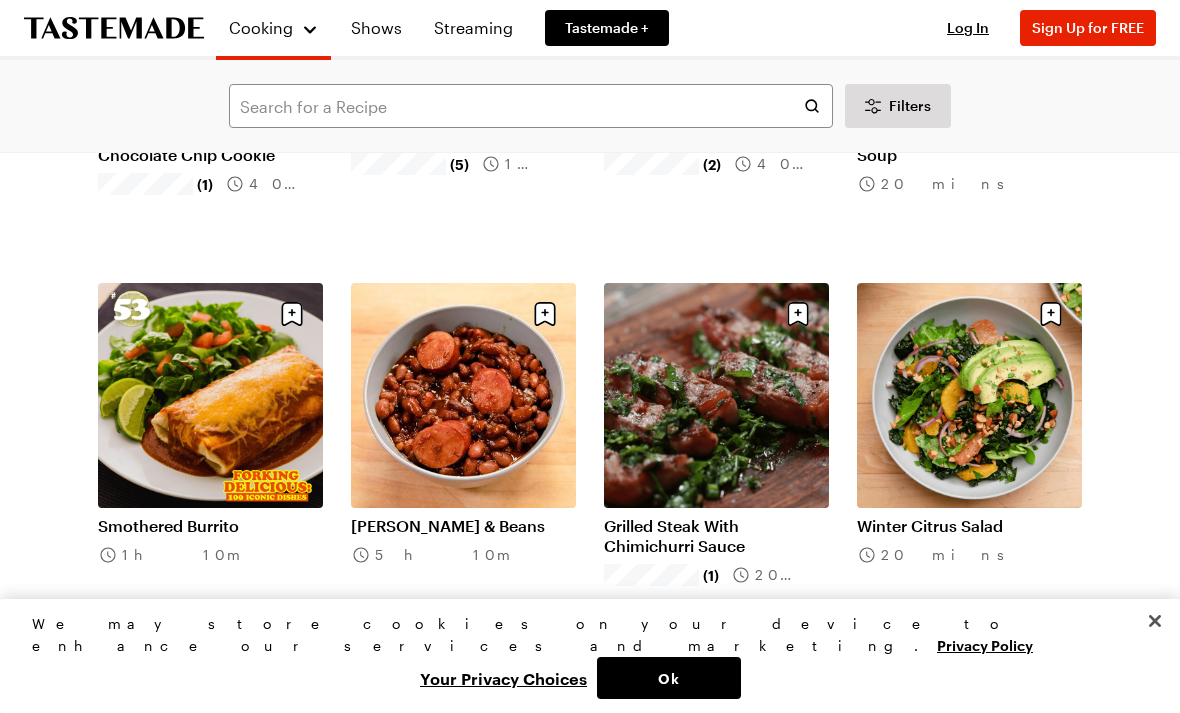 click on "Smothered Burrito" at bounding box center (210, 526) 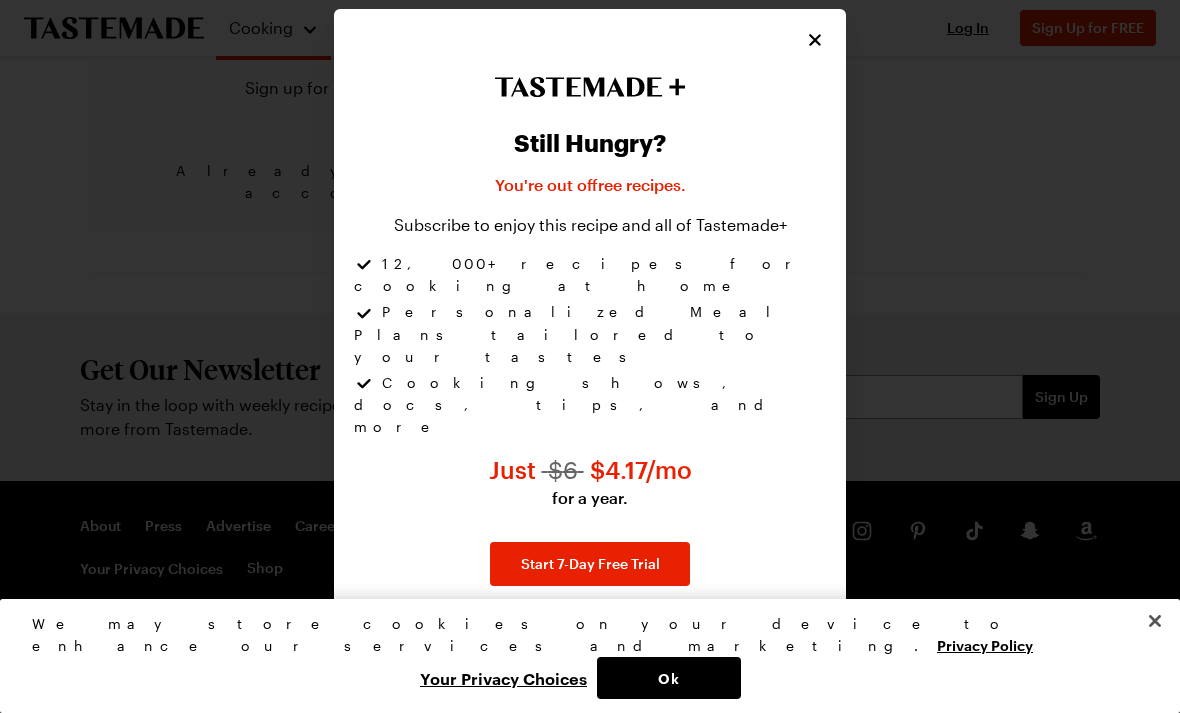scroll, scrollTop: 0, scrollLeft: 0, axis: both 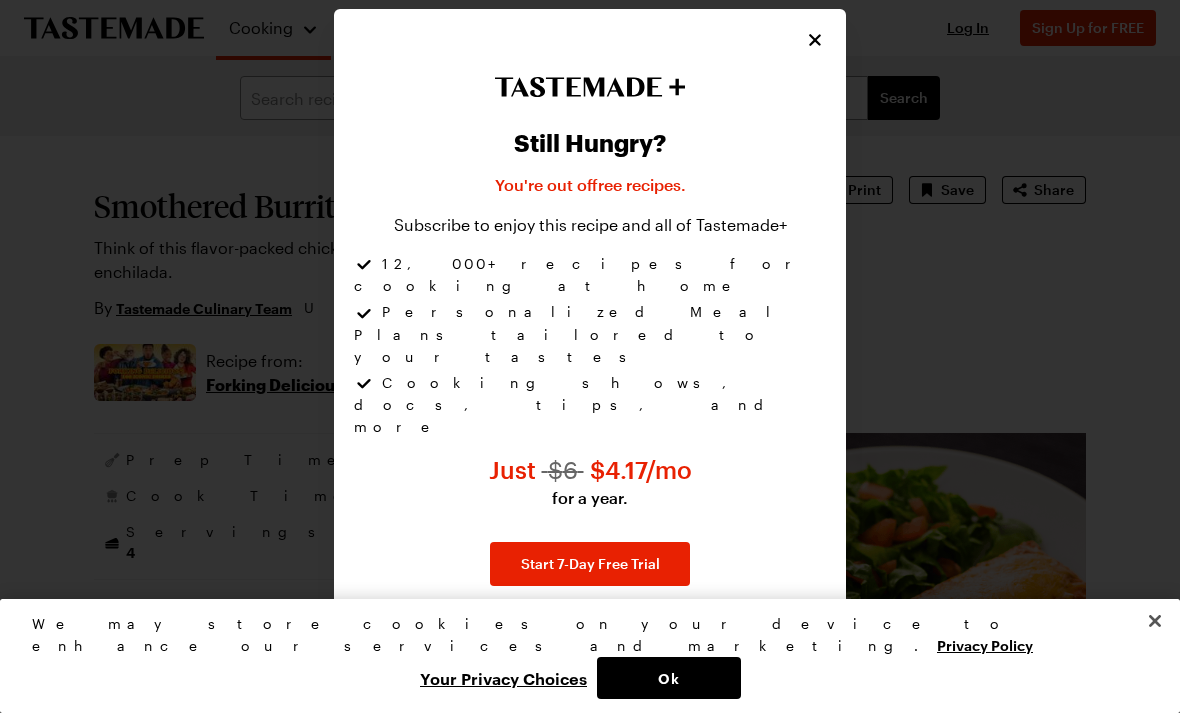 click 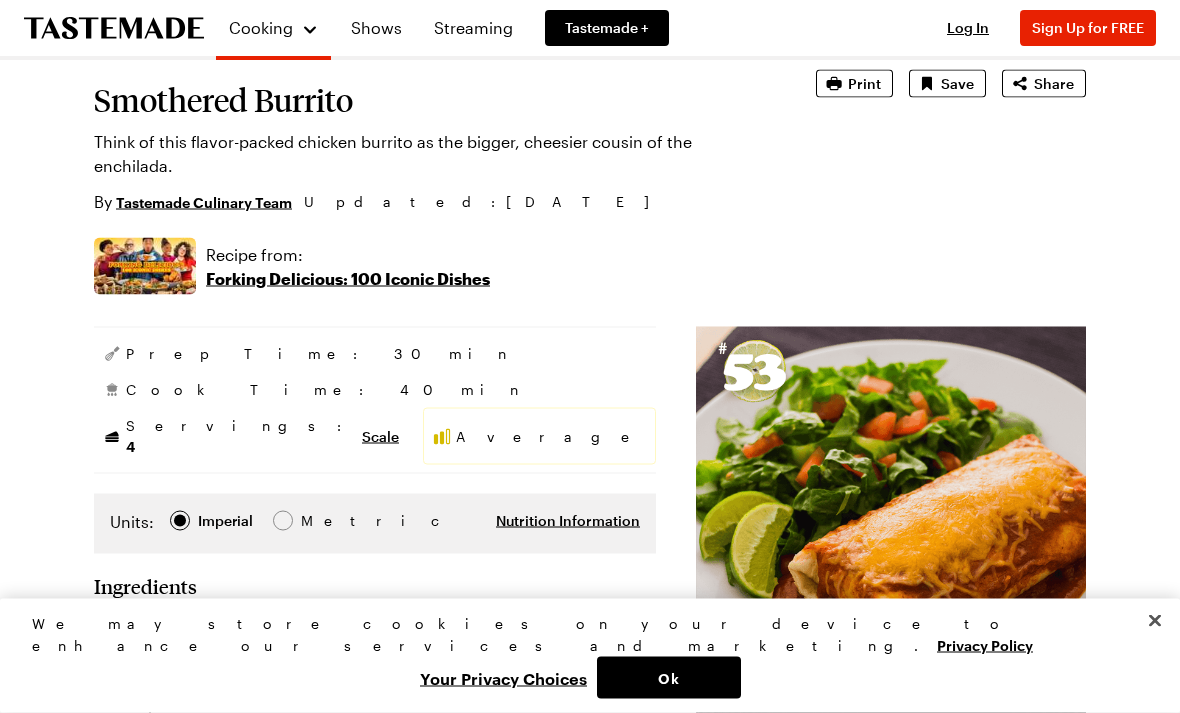 scroll, scrollTop: 99, scrollLeft: 0, axis: vertical 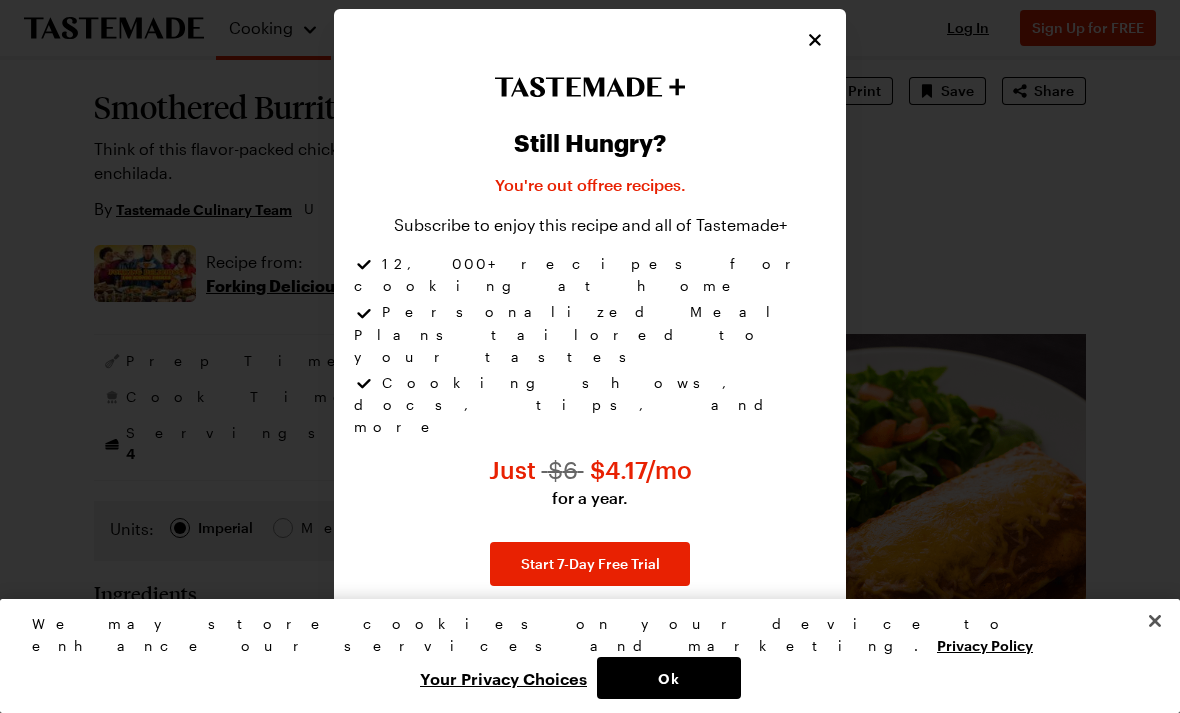 click 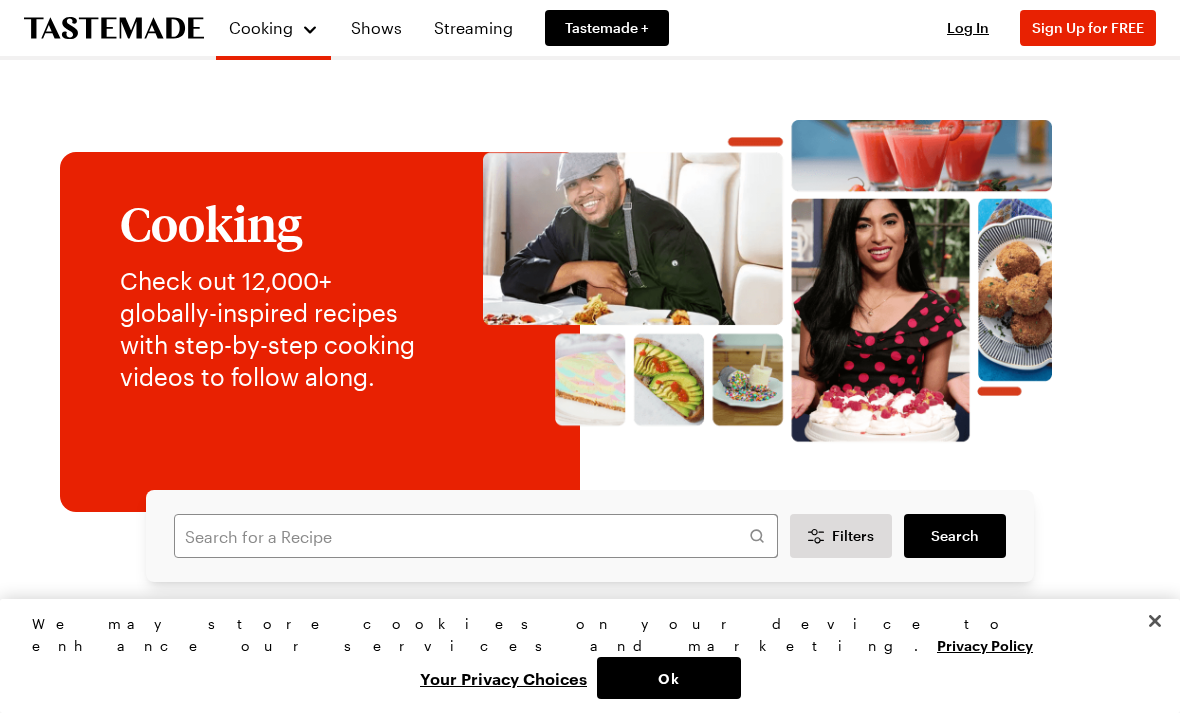 scroll, scrollTop: 99, scrollLeft: 0, axis: vertical 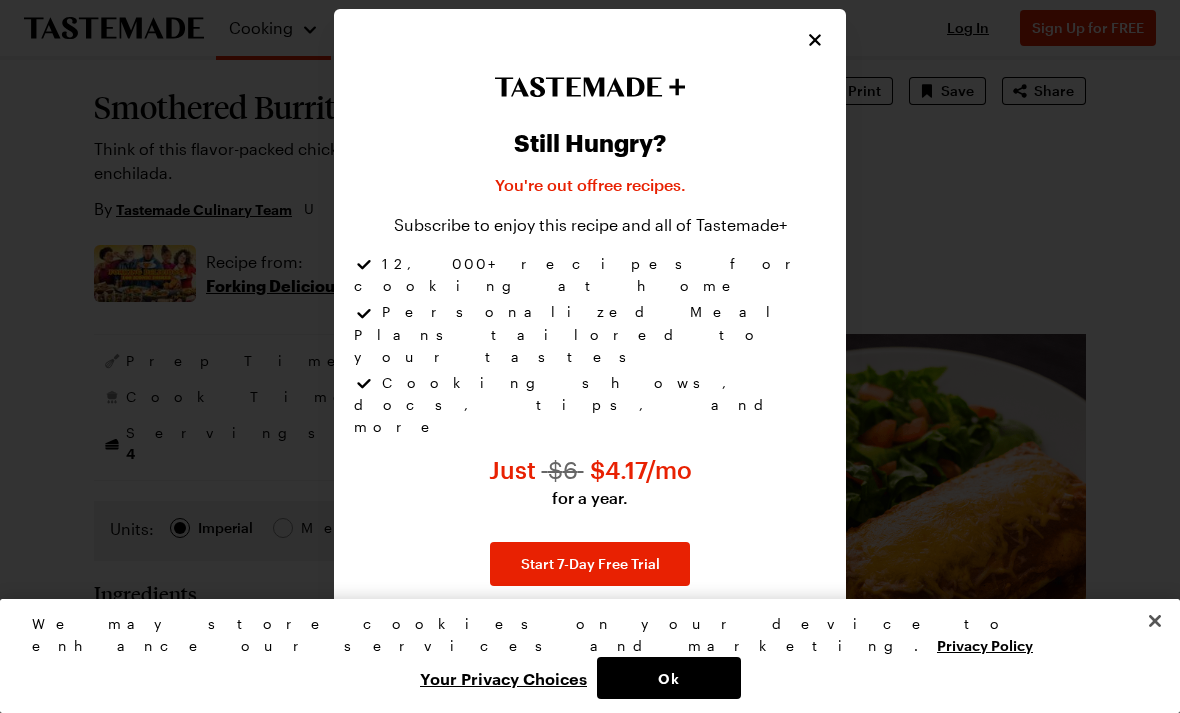 click 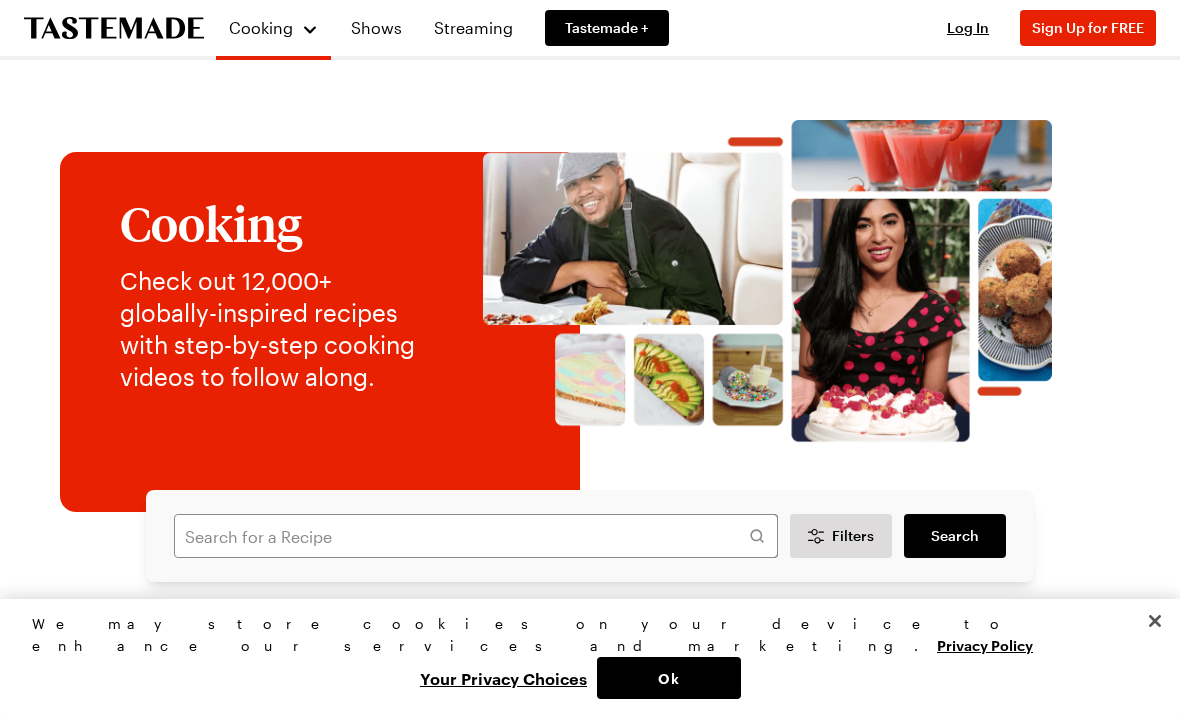 scroll, scrollTop: 99, scrollLeft: 0, axis: vertical 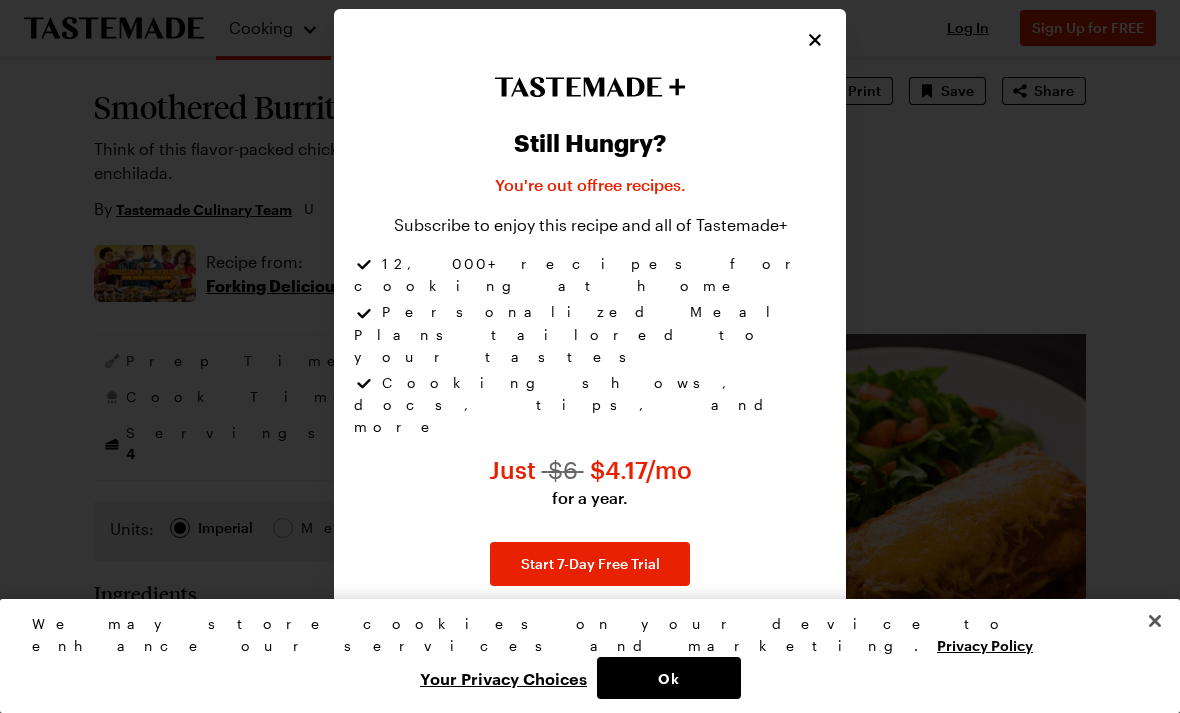 click 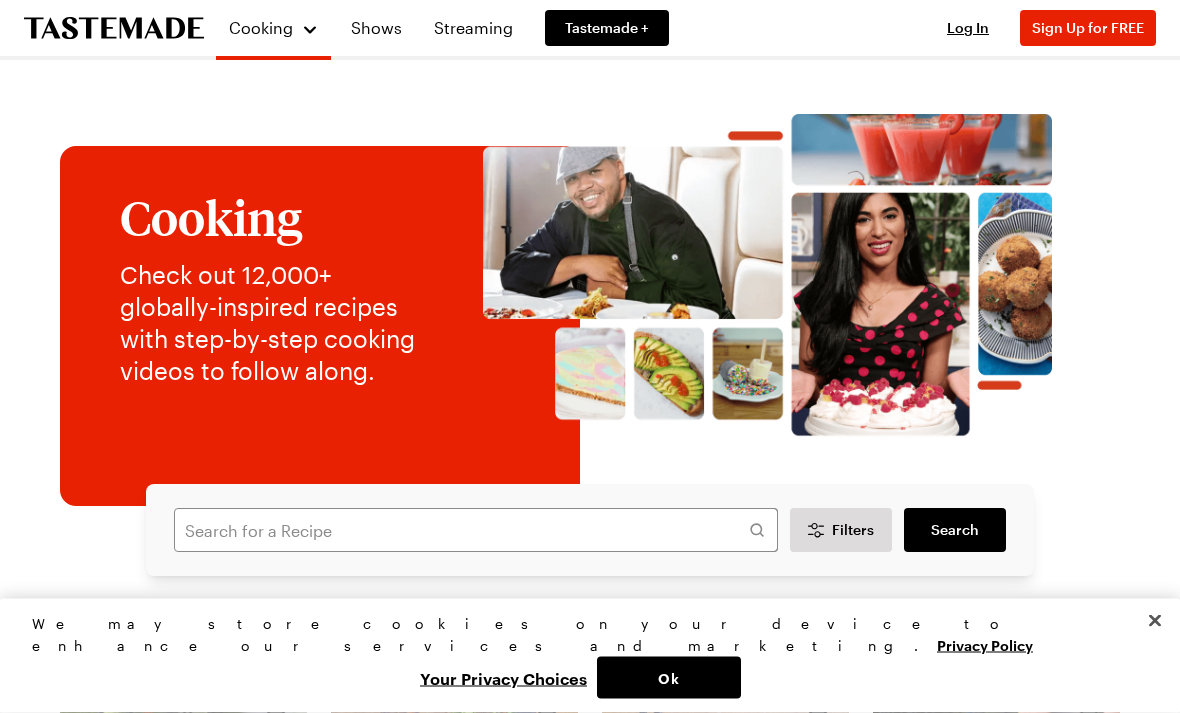 scroll, scrollTop: 0, scrollLeft: 0, axis: both 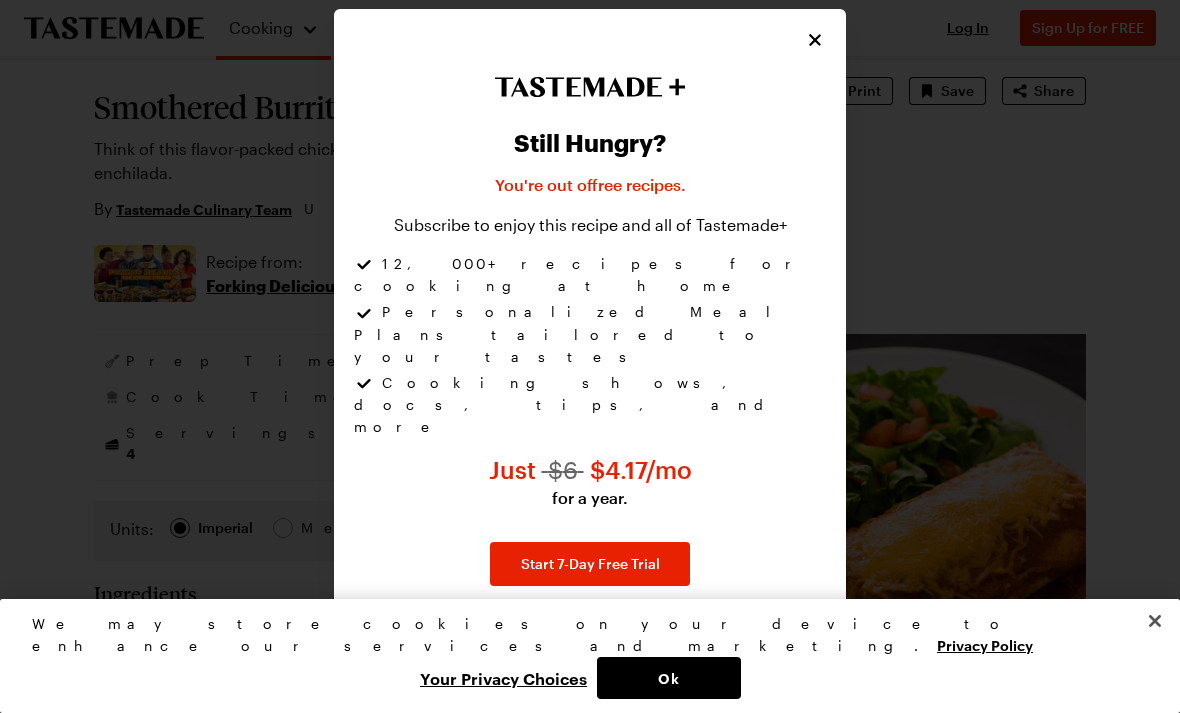 click 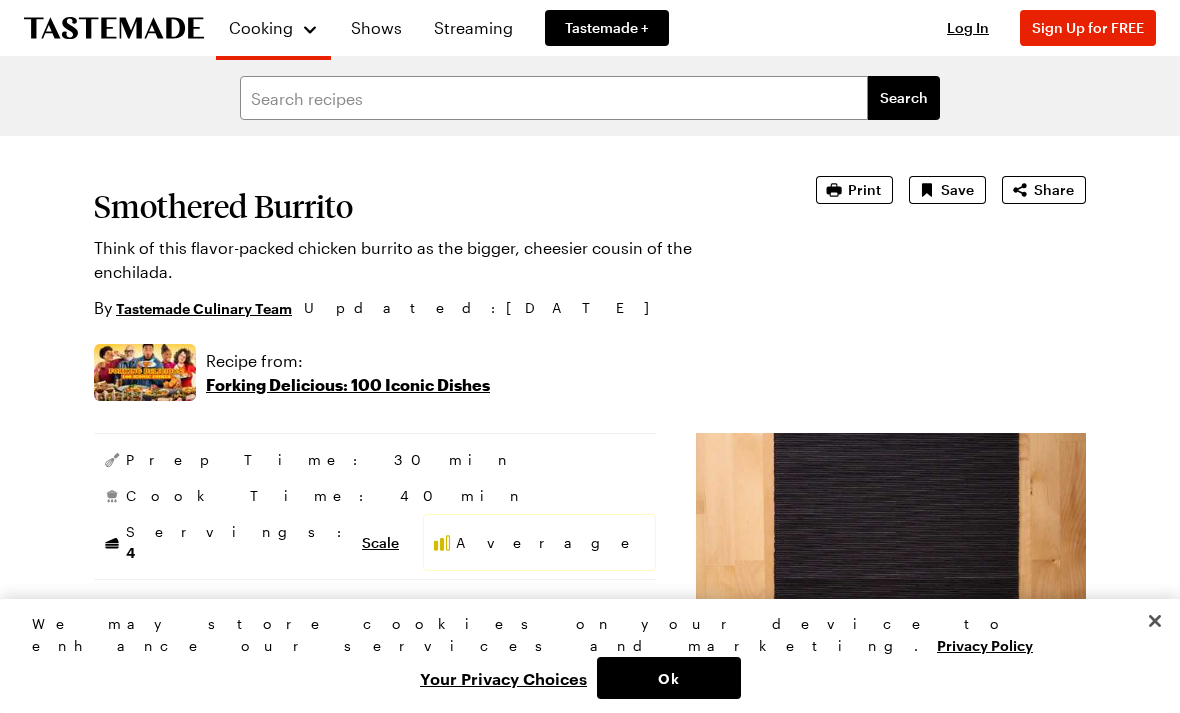 scroll, scrollTop: 99, scrollLeft: 0, axis: vertical 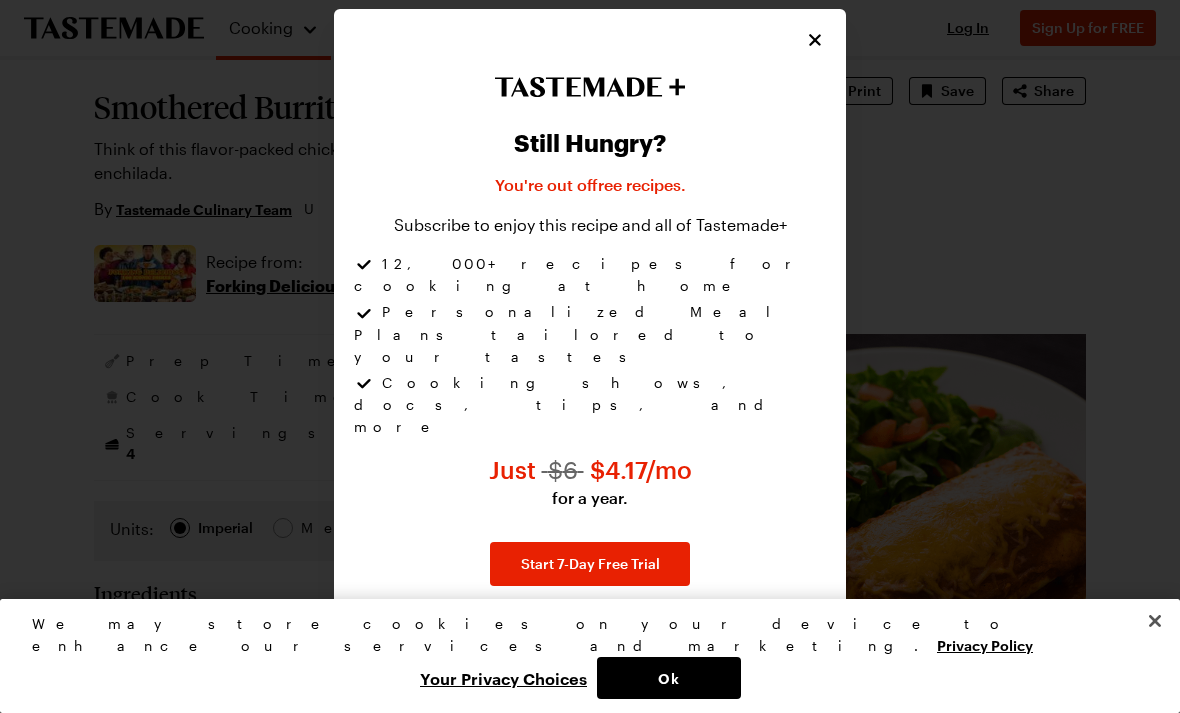click 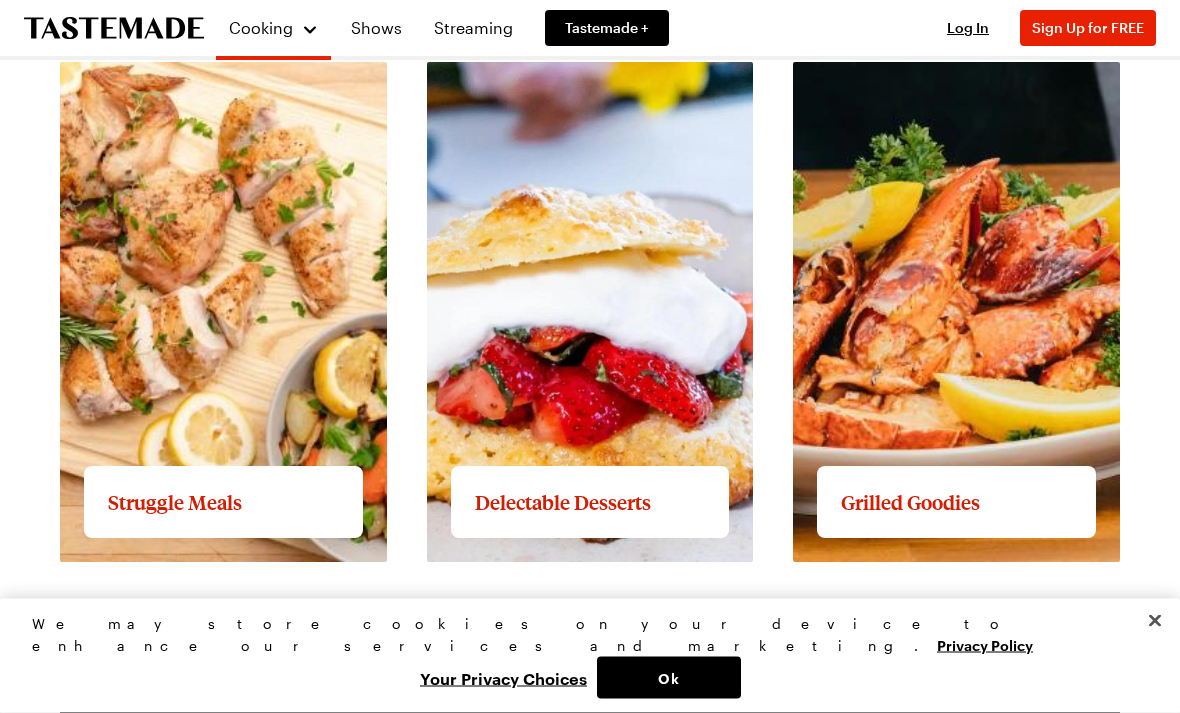 scroll, scrollTop: 3443, scrollLeft: 0, axis: vertical 